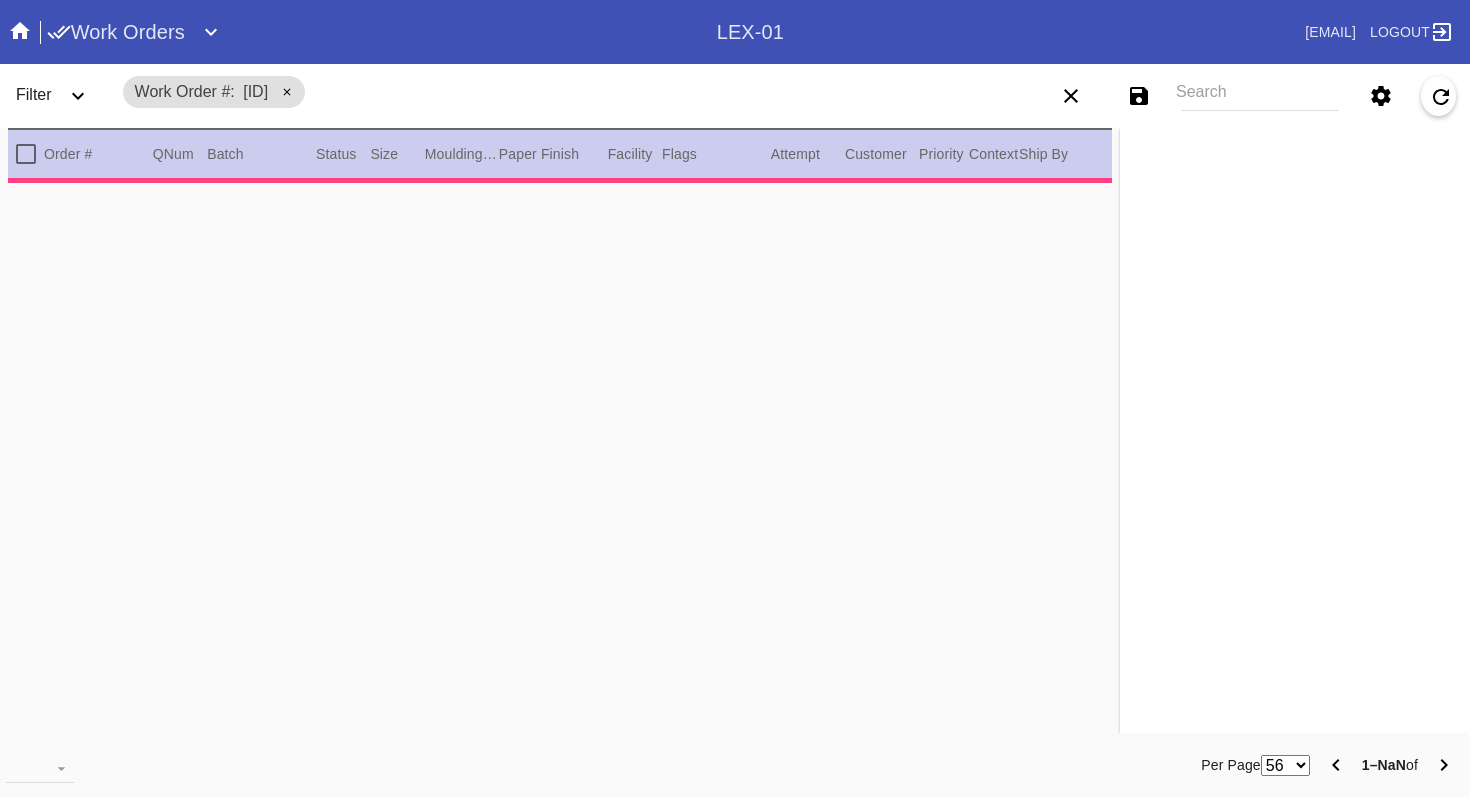 scroll, scrollTop: 0, scrollLeft: 0, axis: both 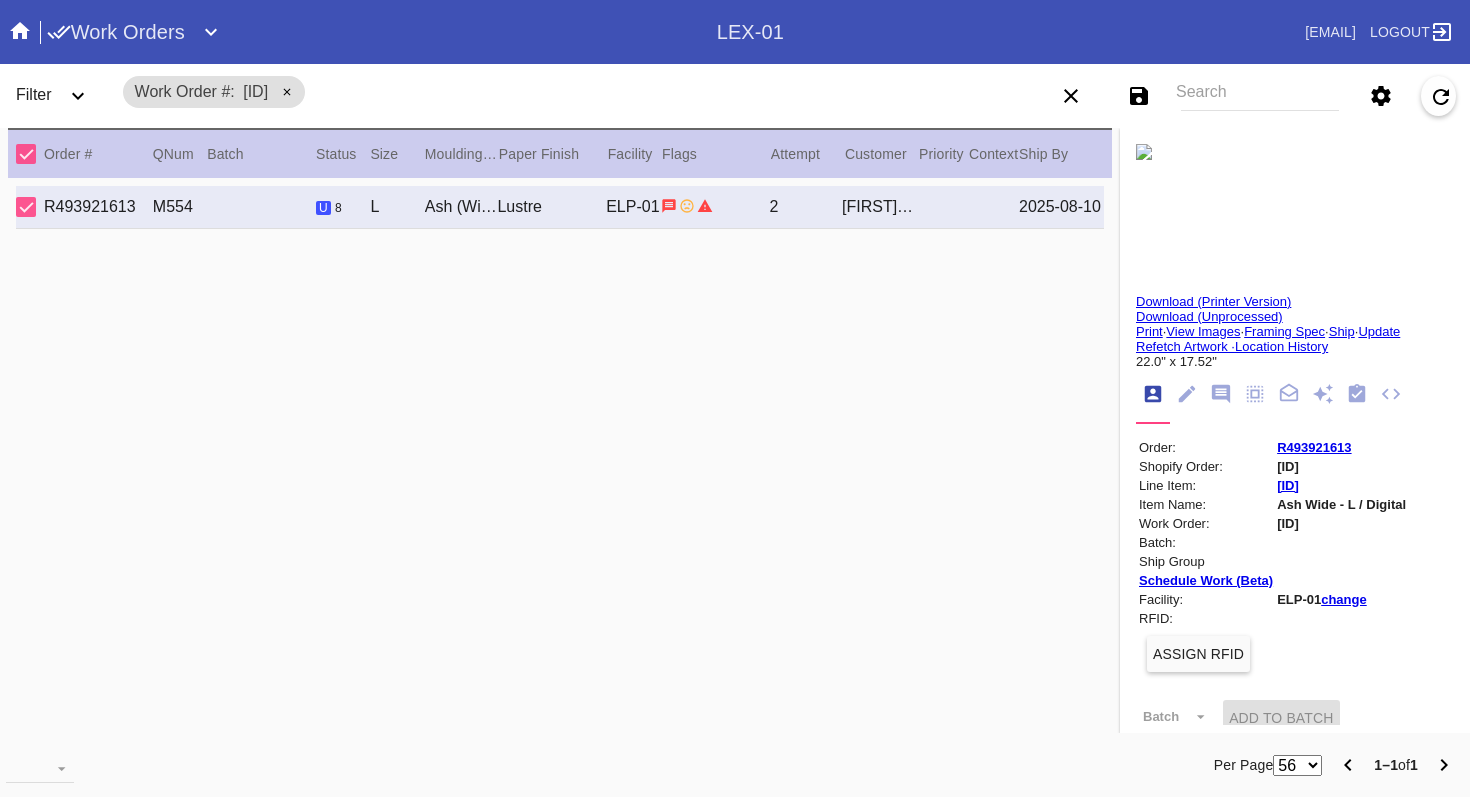 click on "Update" at bounding box center [1379, 331] 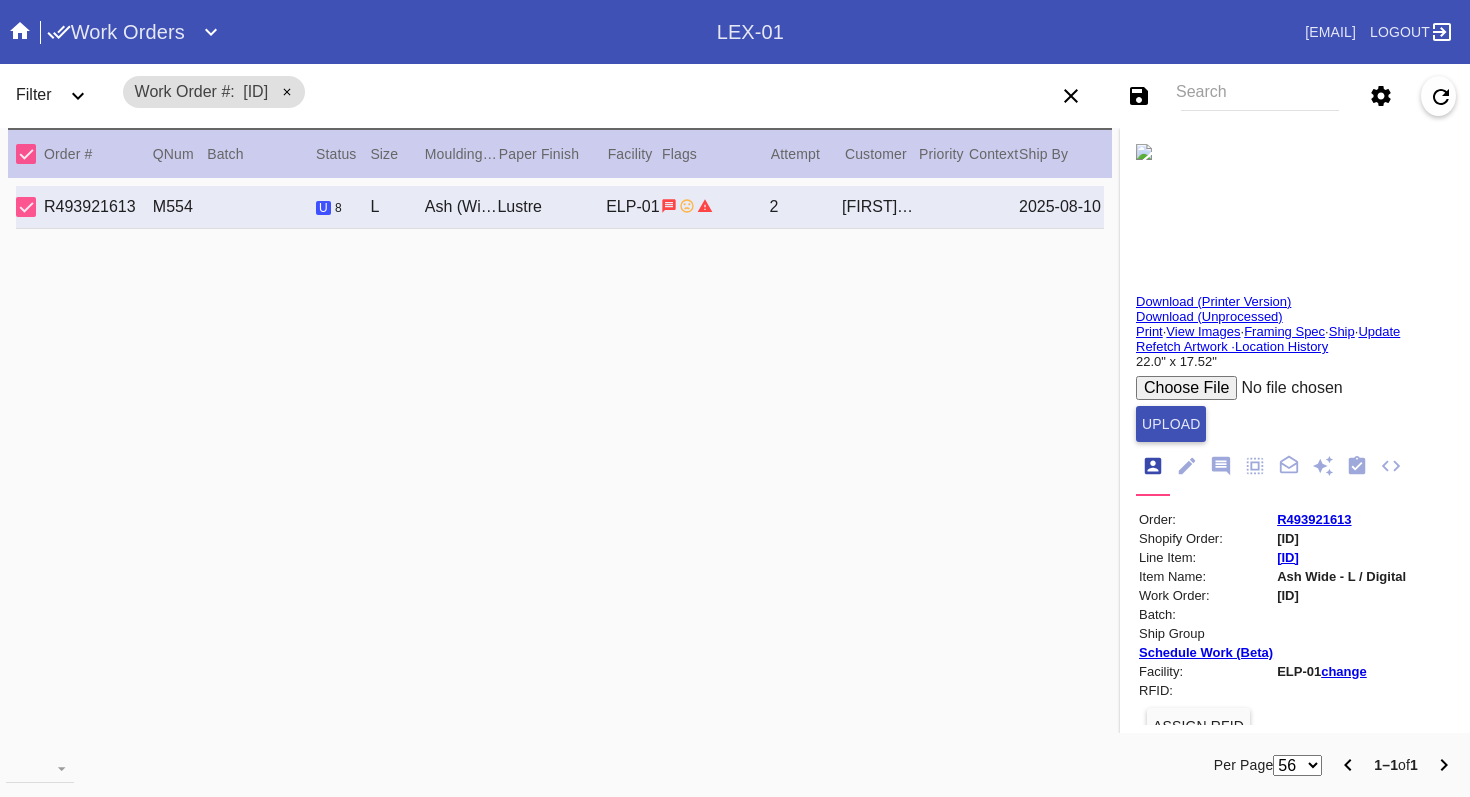 click at bounding box center (1287, 388) 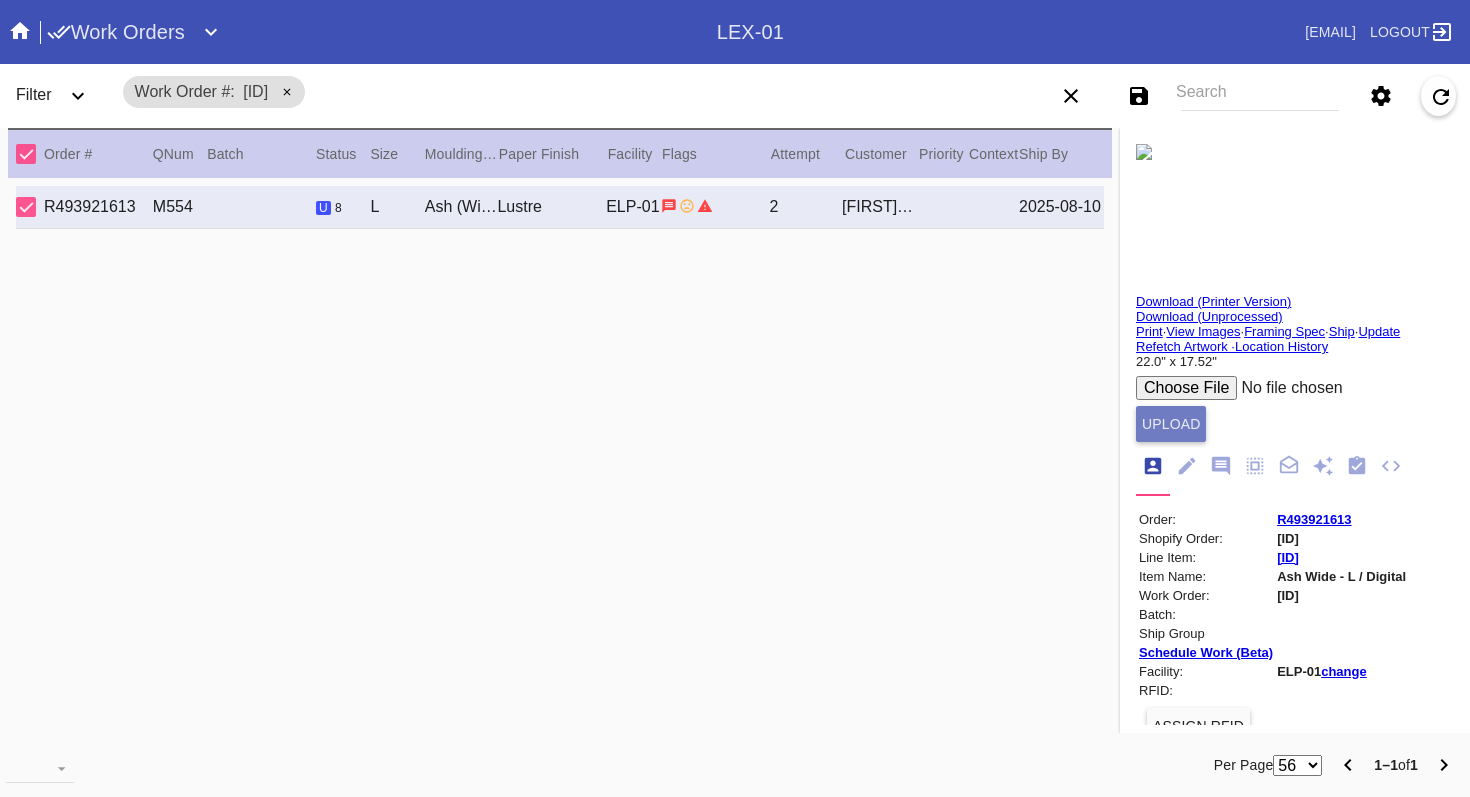 click on "Upload" at bounding box center [1171, 424] 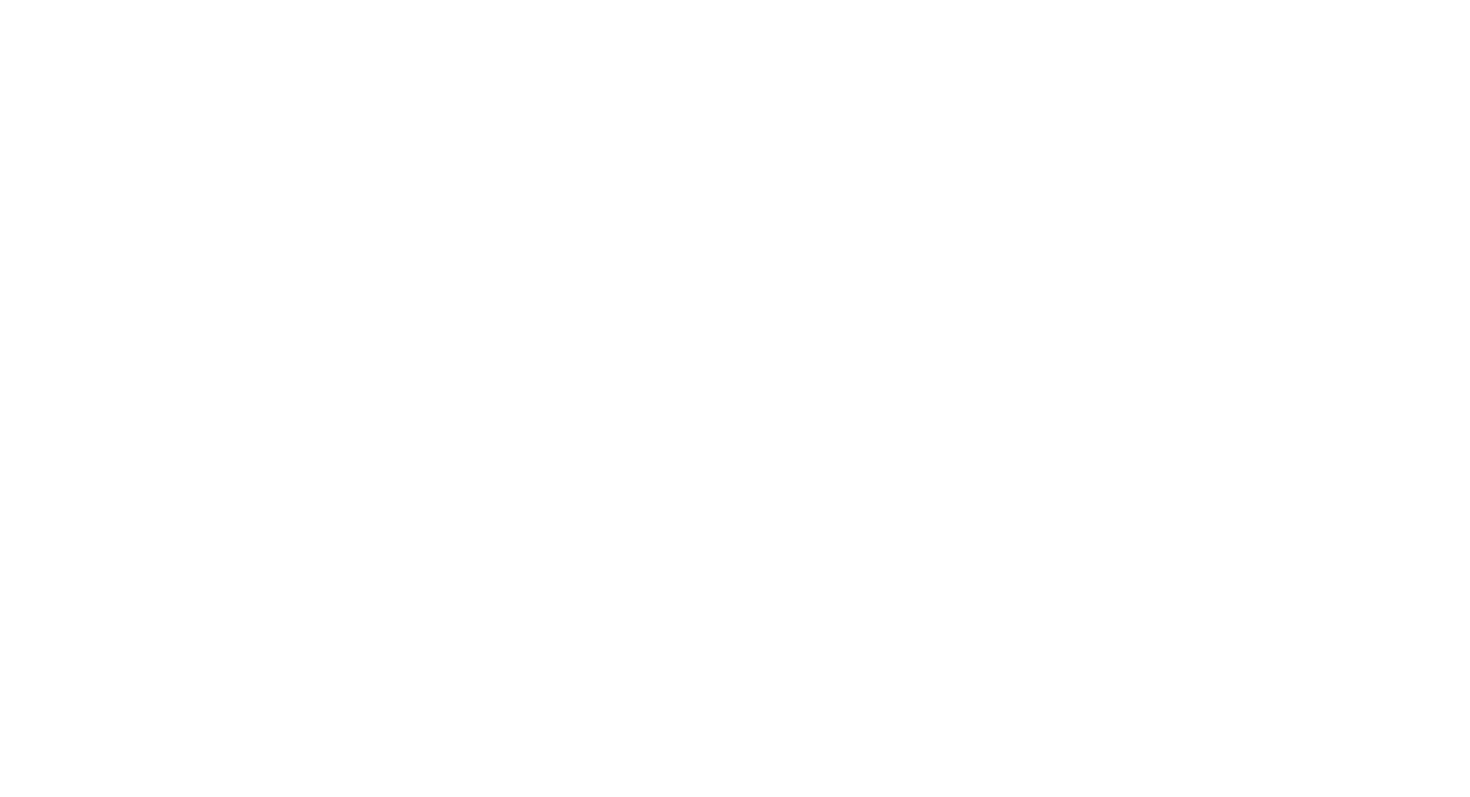 scroll, scrollTop: 0, scrollLeft: 0, axis: both 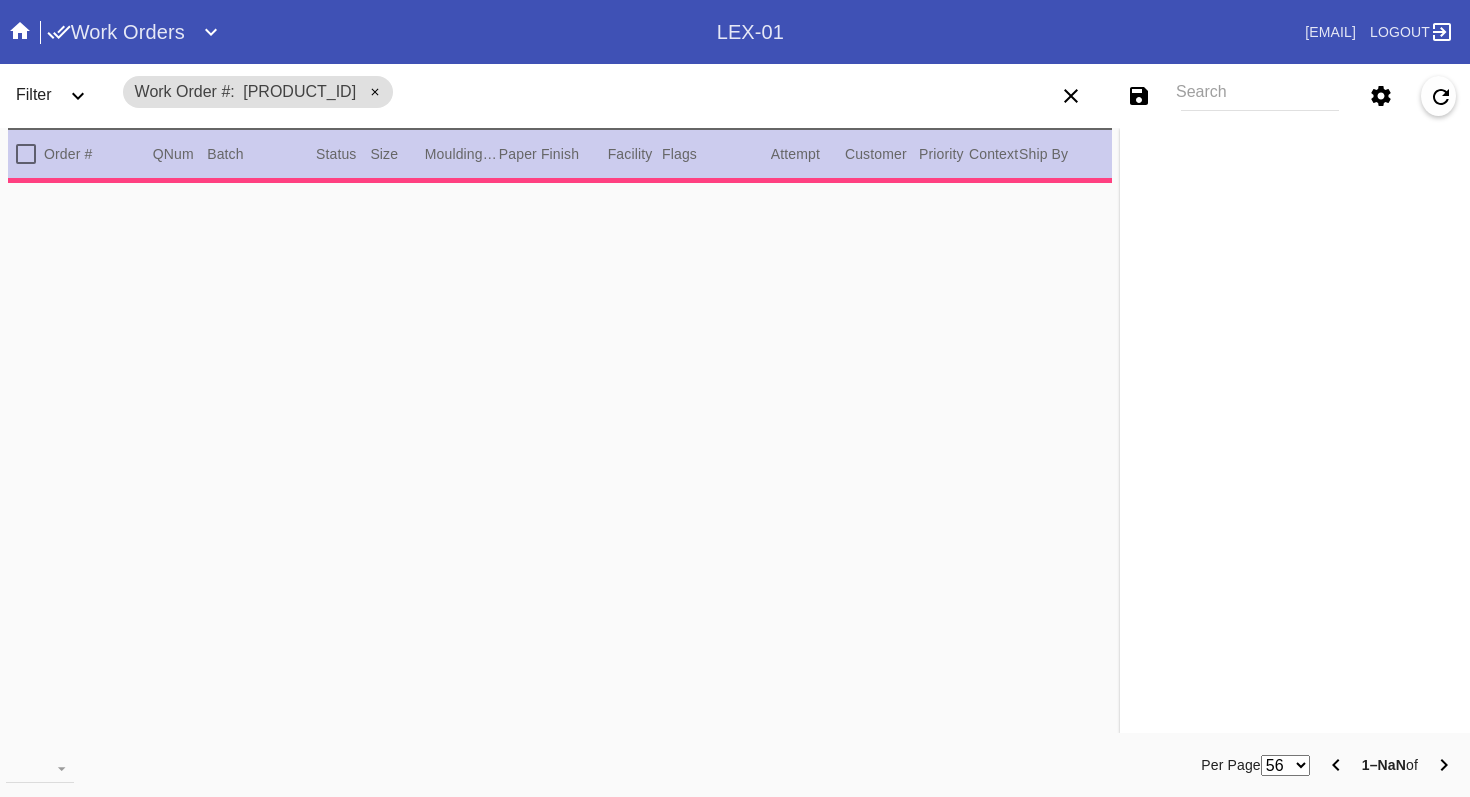 type on "3.0" 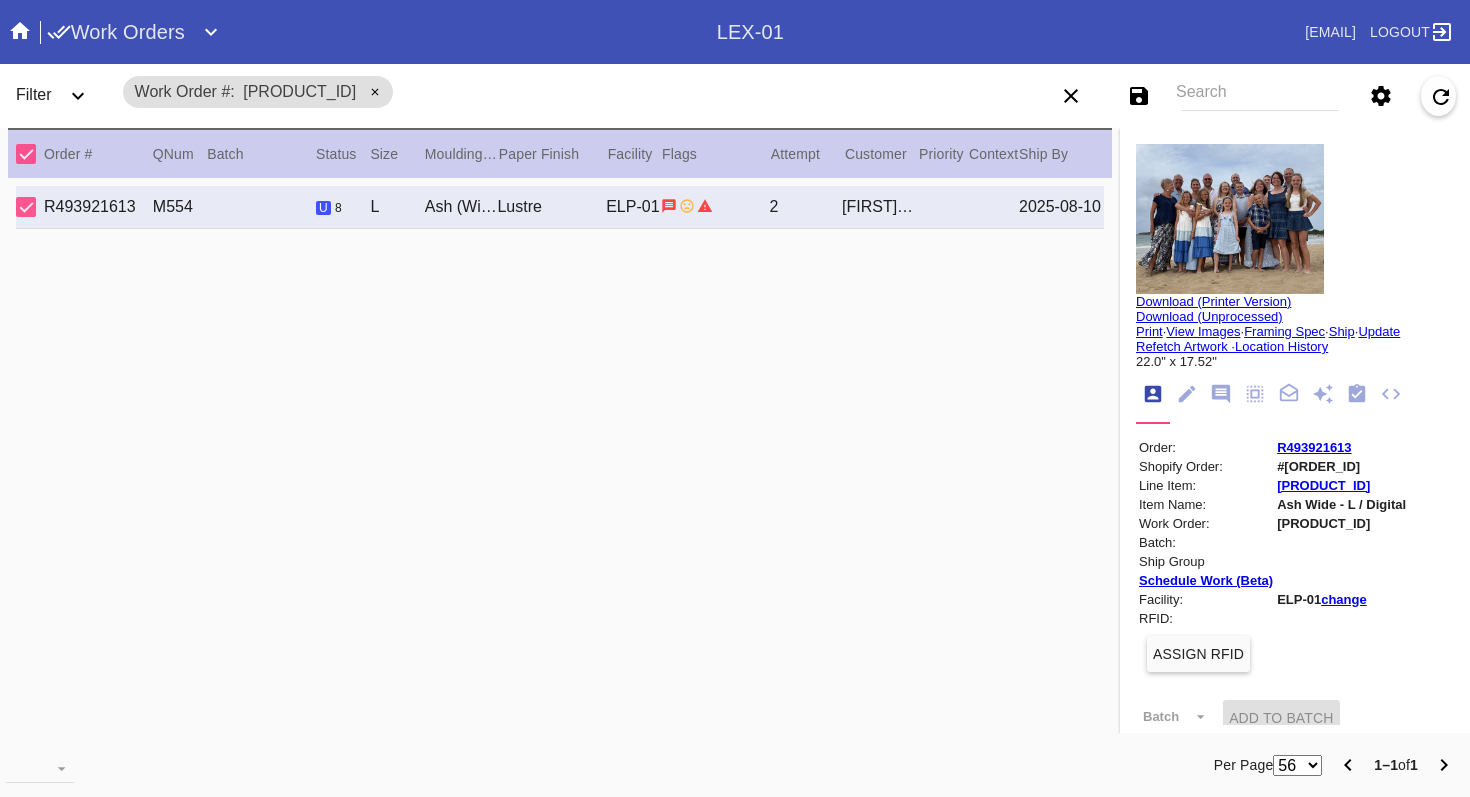 click at bounding box center (1230, 219) 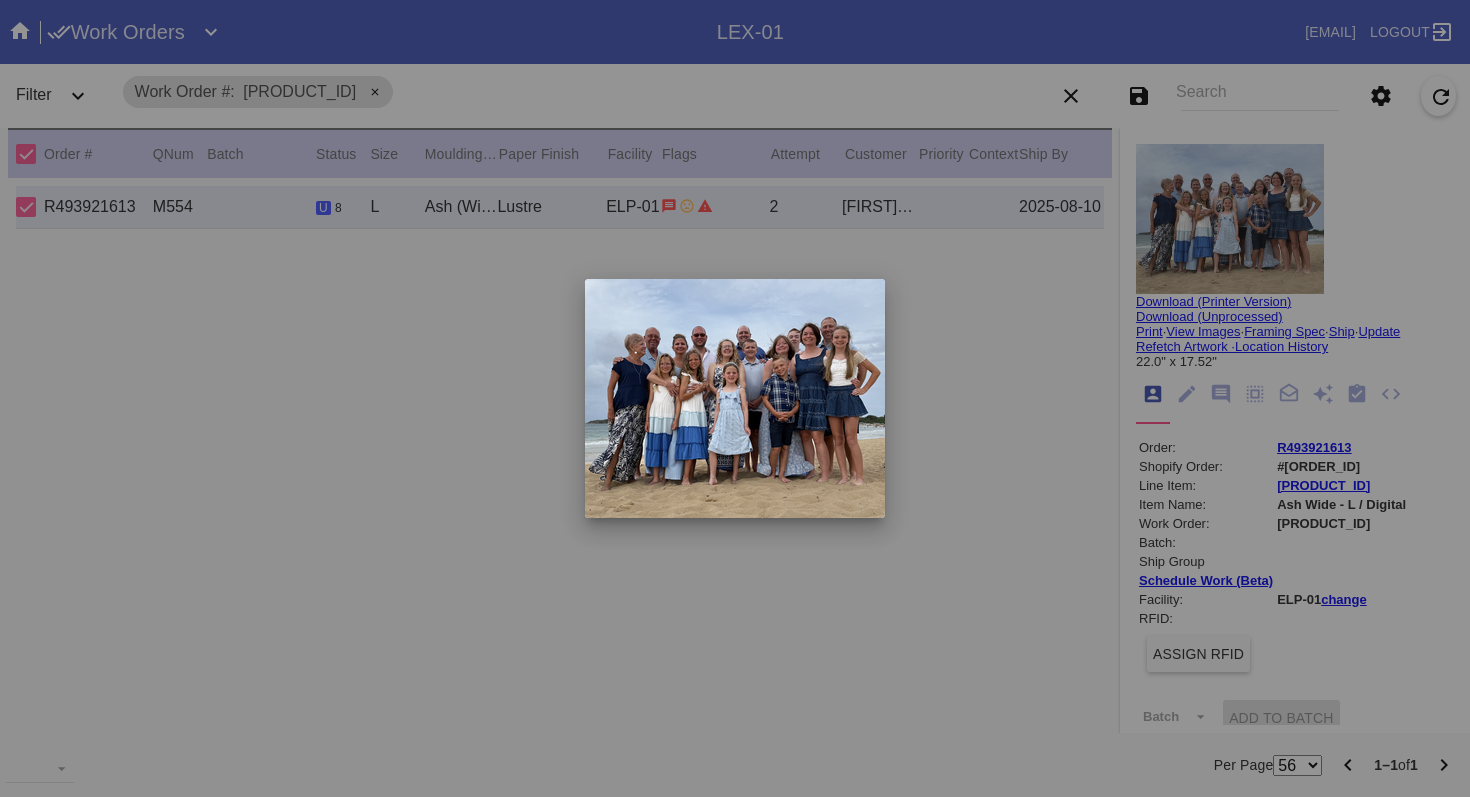 click at bounding box center [735, 398] 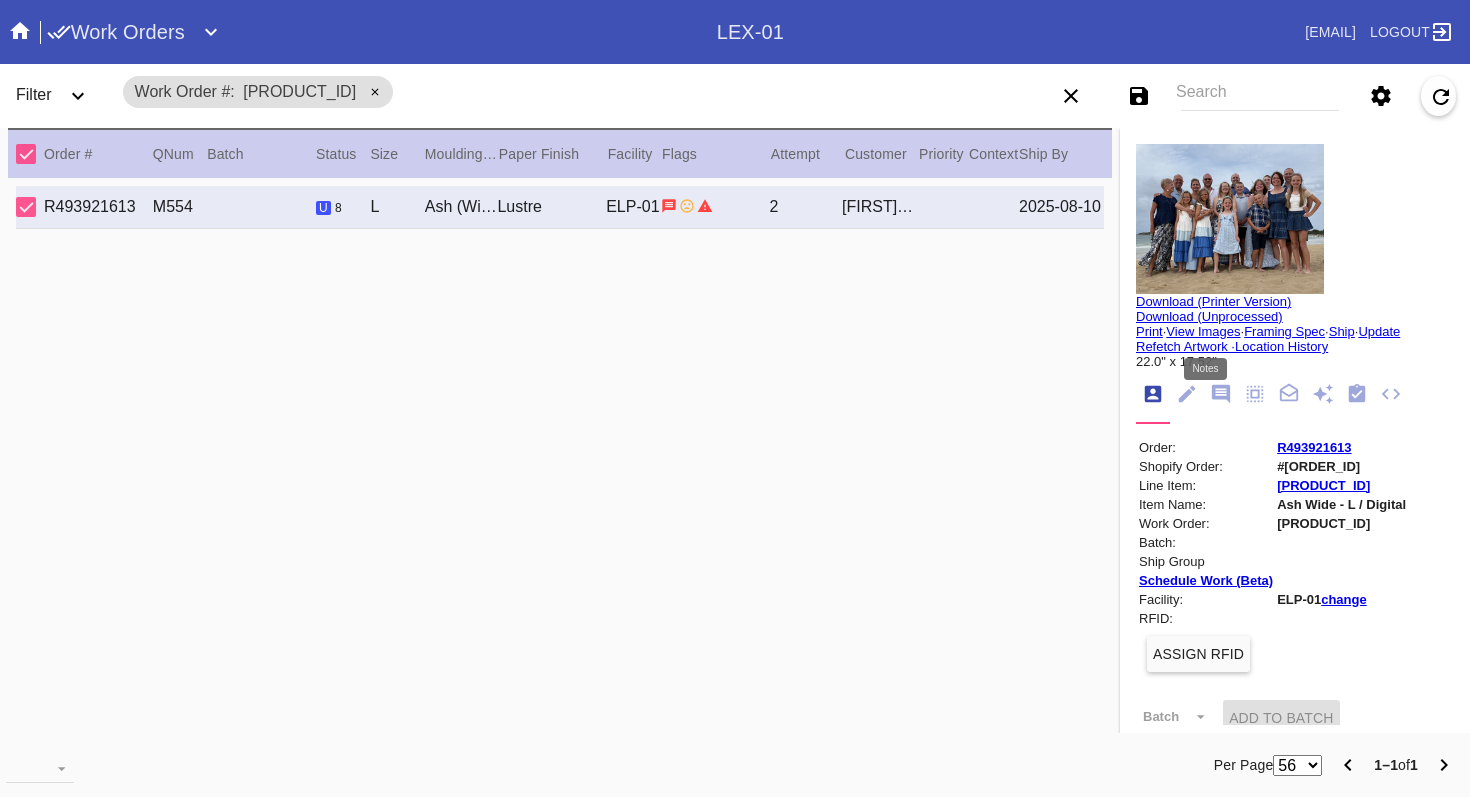 click 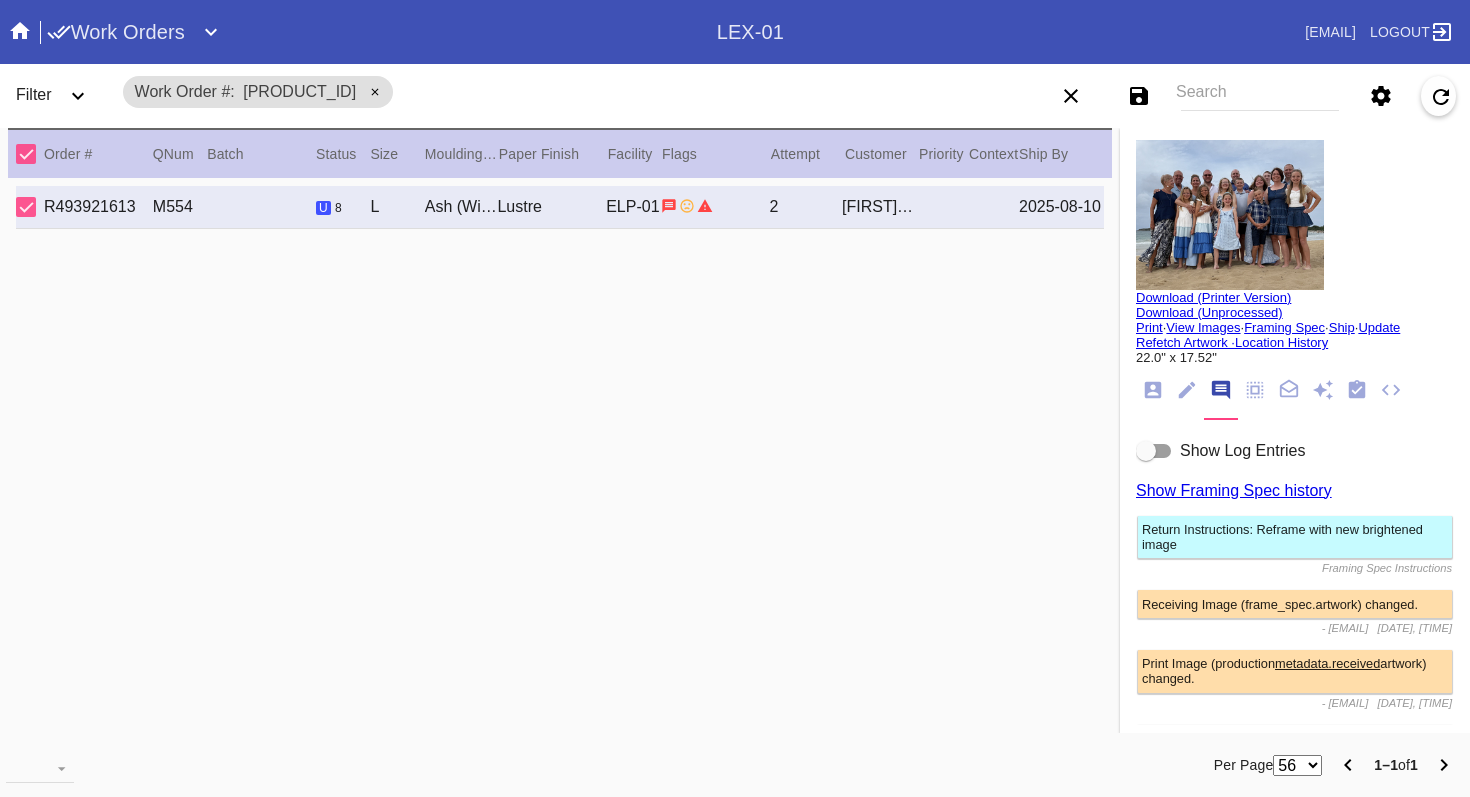 scroll, scrollTop: 0, scrollLeft: 0, axis: both 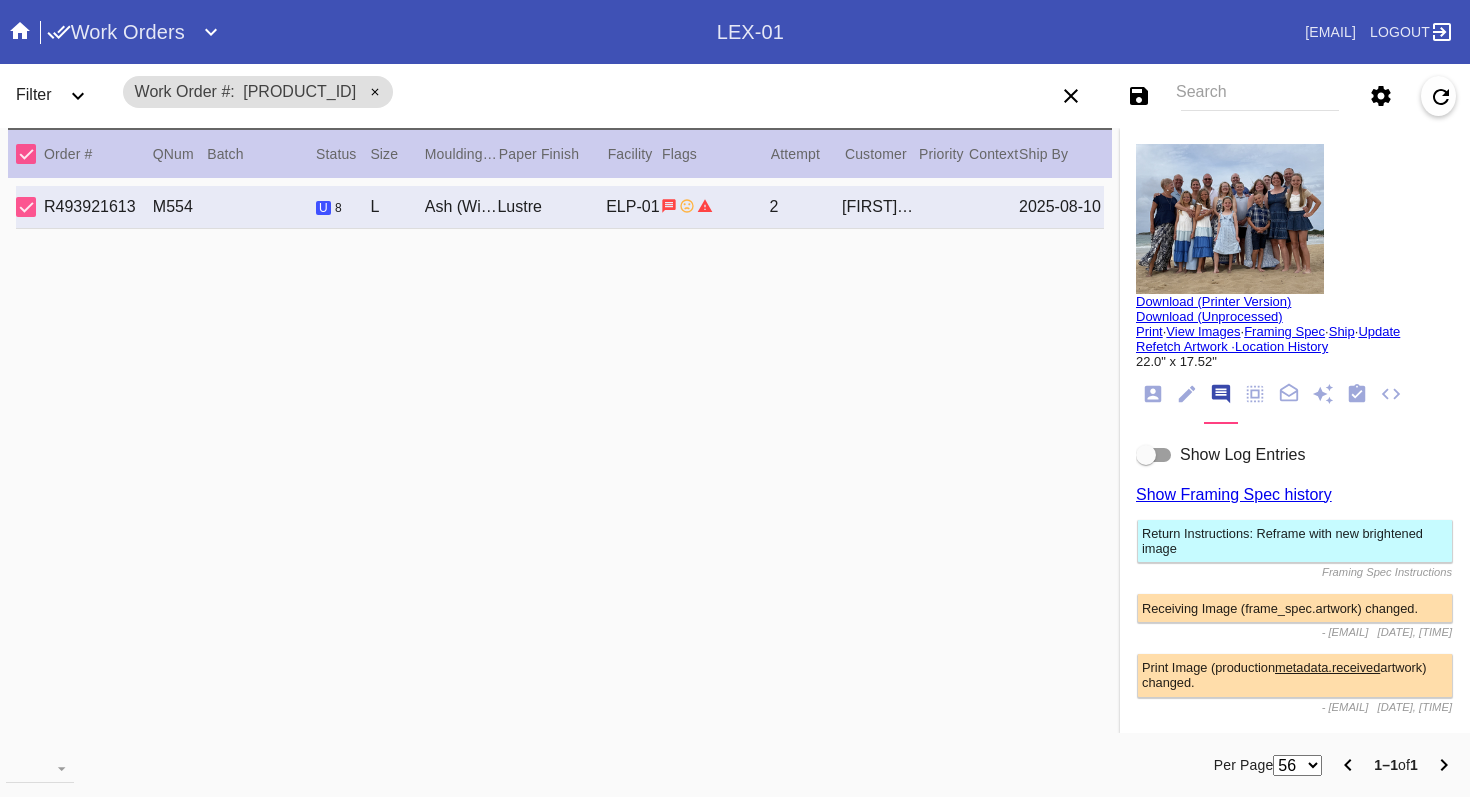 click at bounding box center [1230, 219] 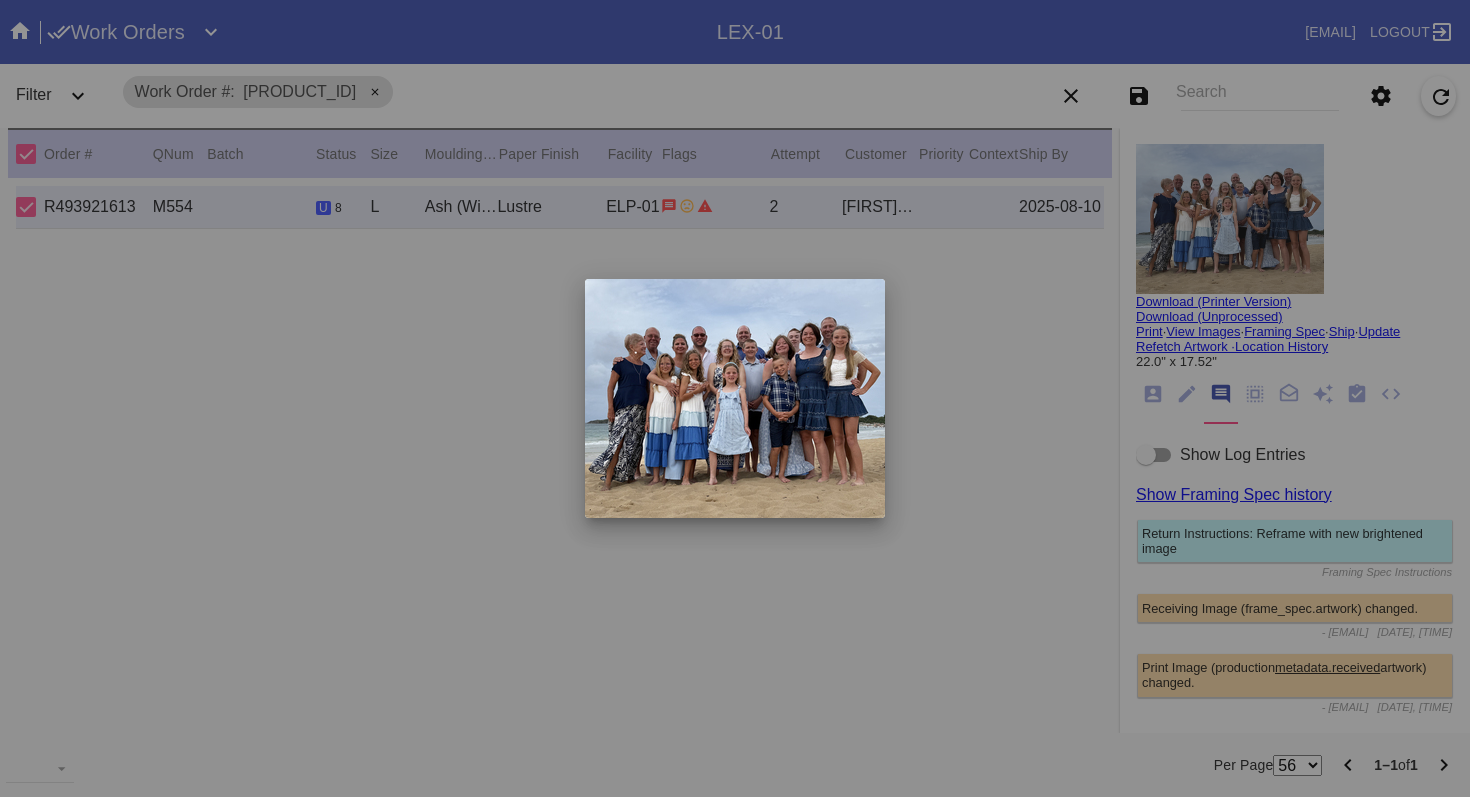 click at bounding box center (735, 398) 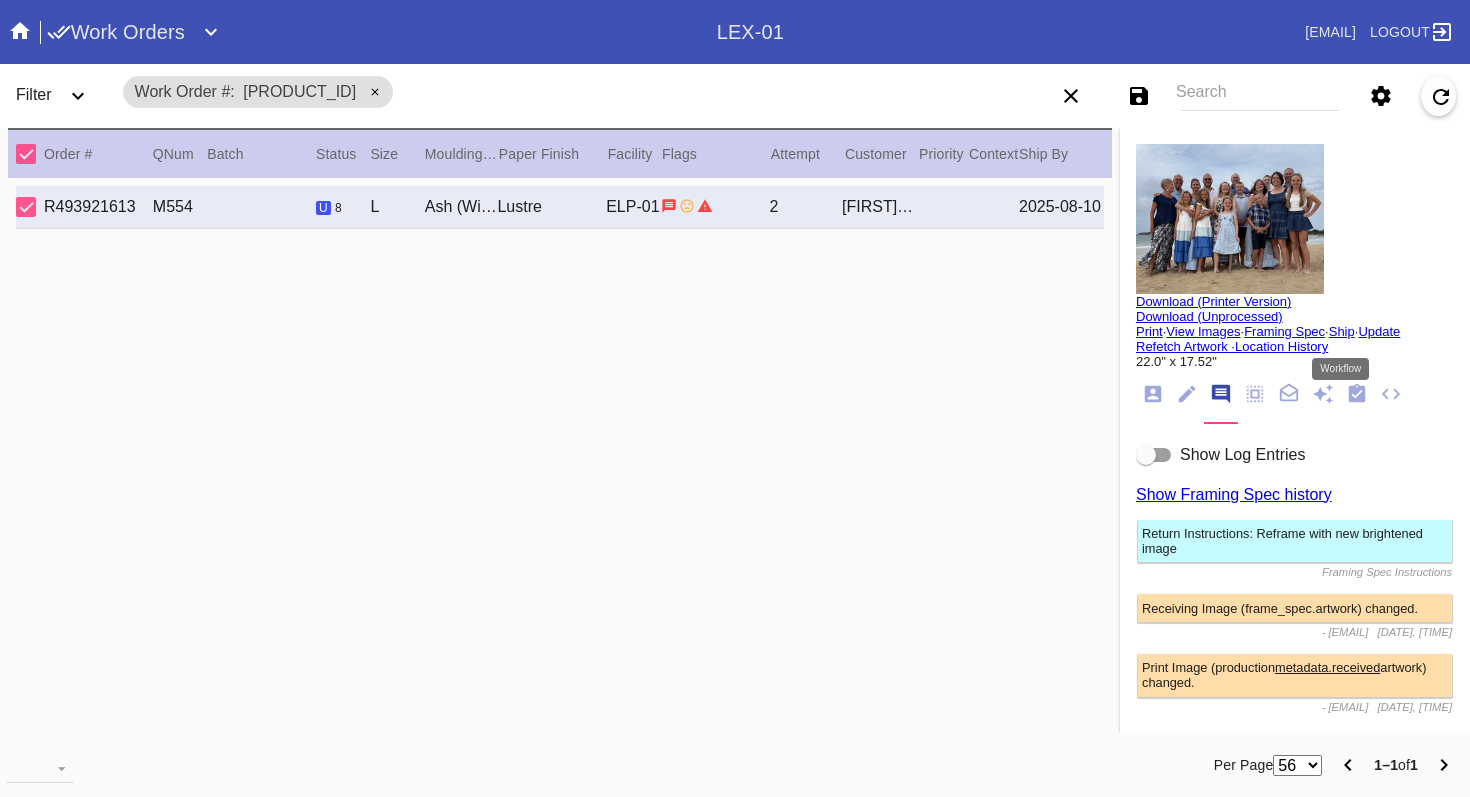 click 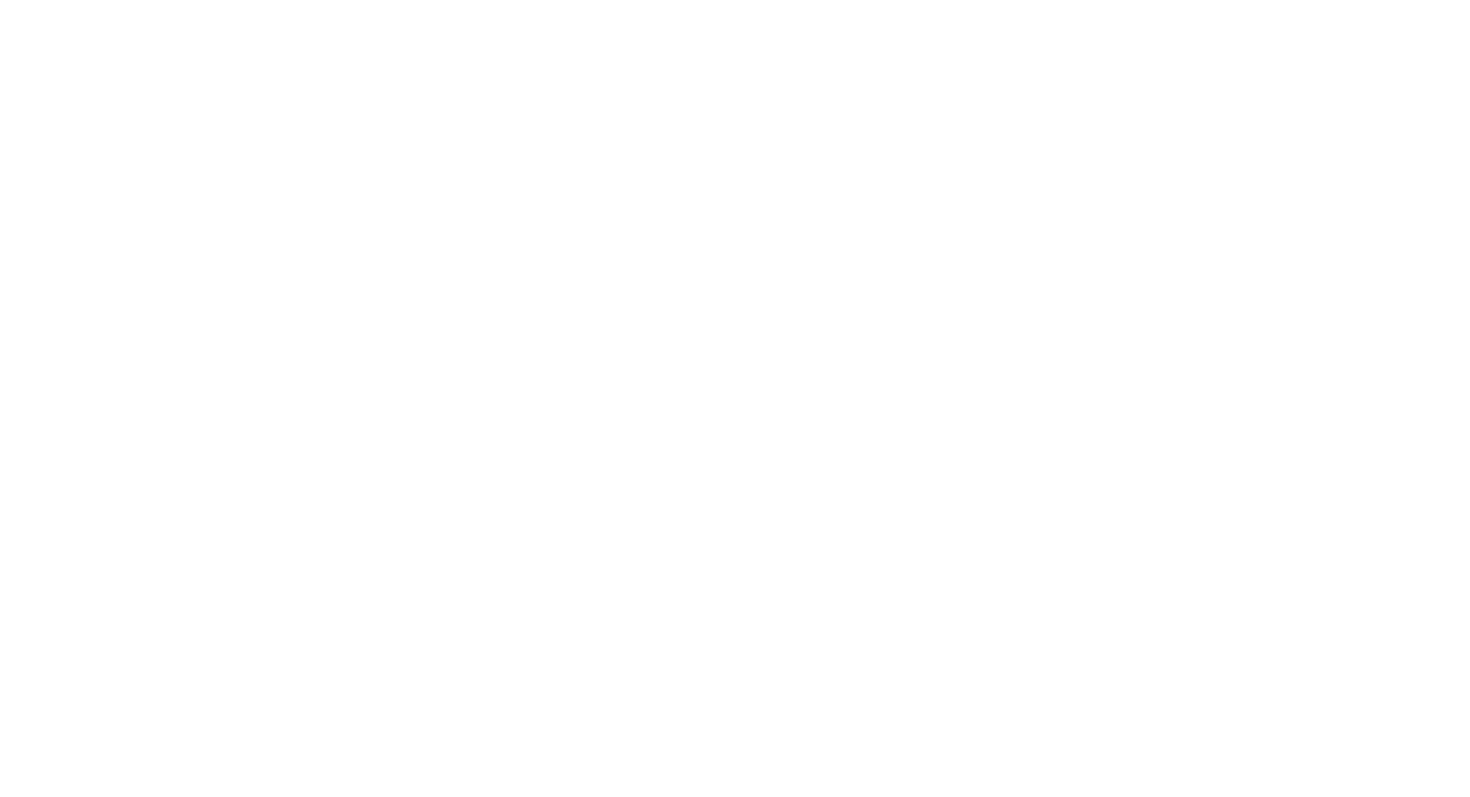 scroll, scrollTop: 0, scrollLeft: 0, axis: both 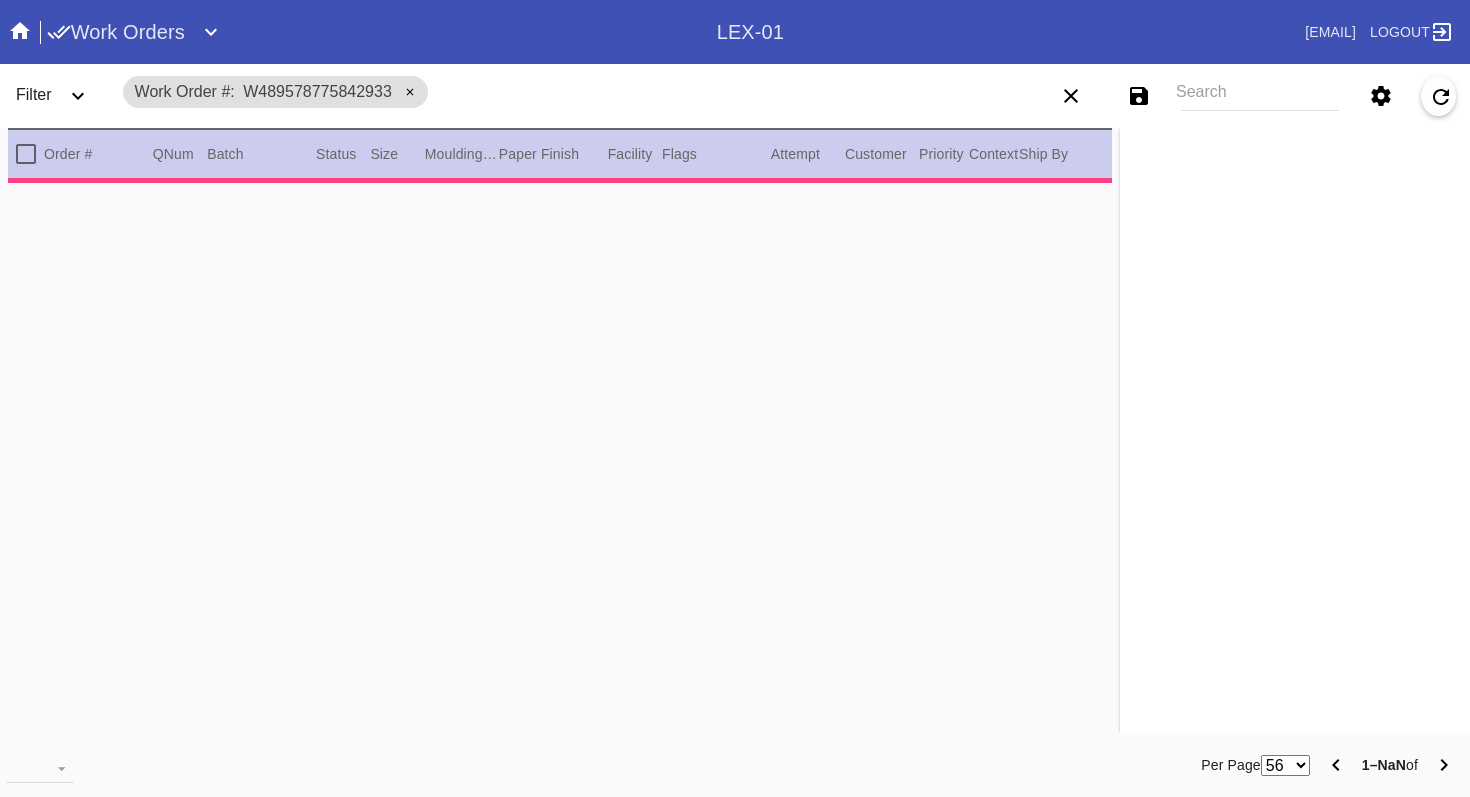 type on "3.0" 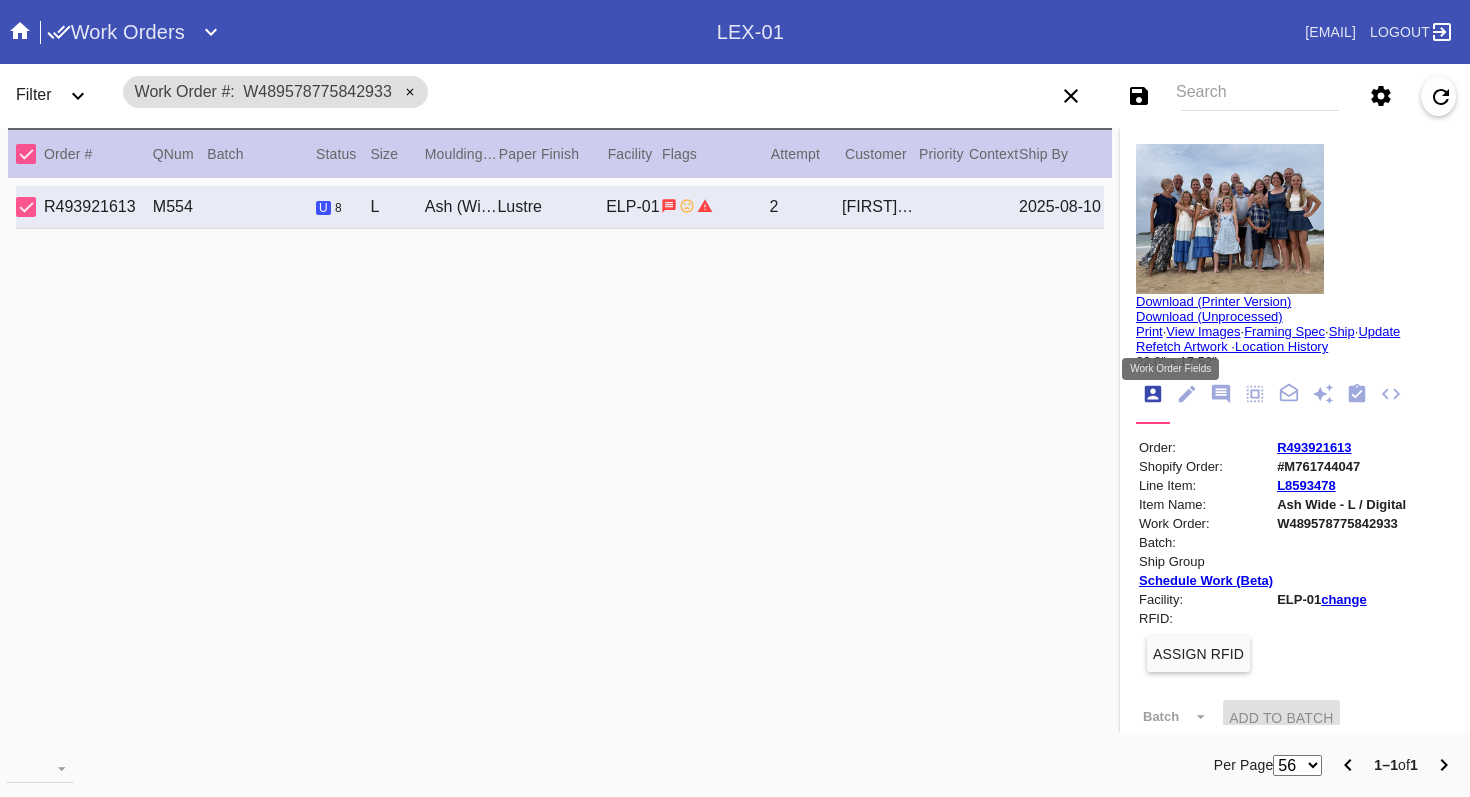 click 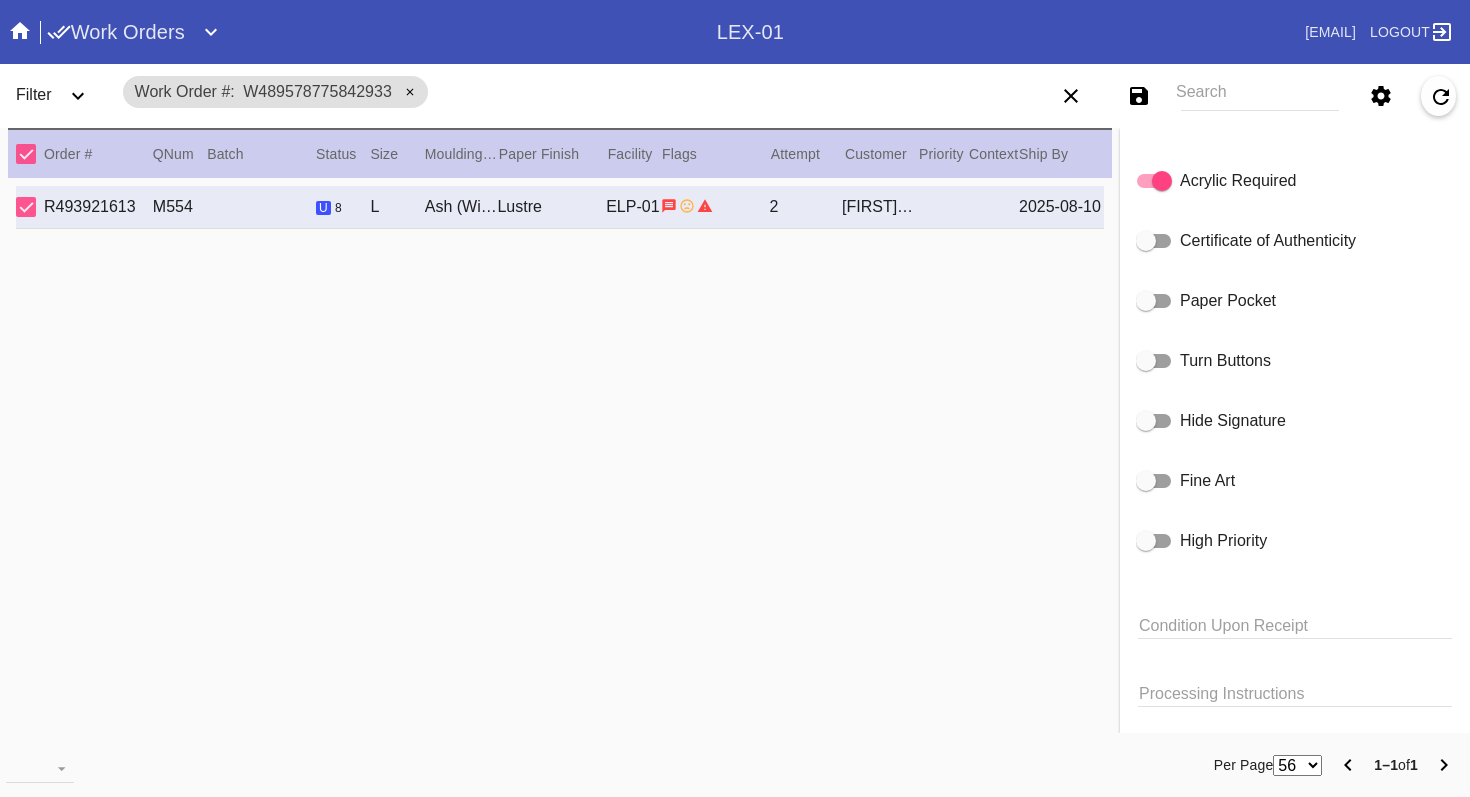 scroll, scrollTop: 1305, scrollLeft: 0, axis: vertical 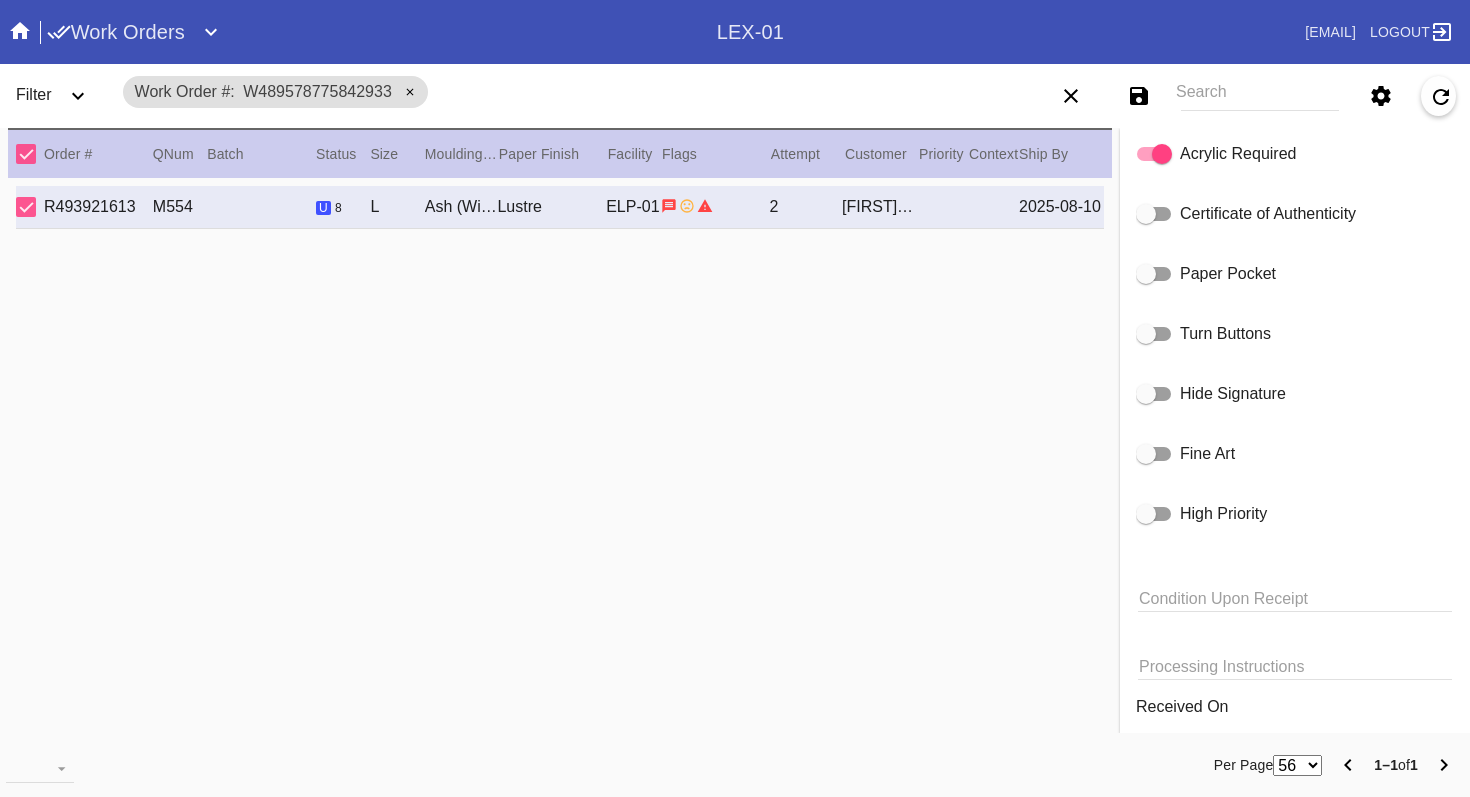 click 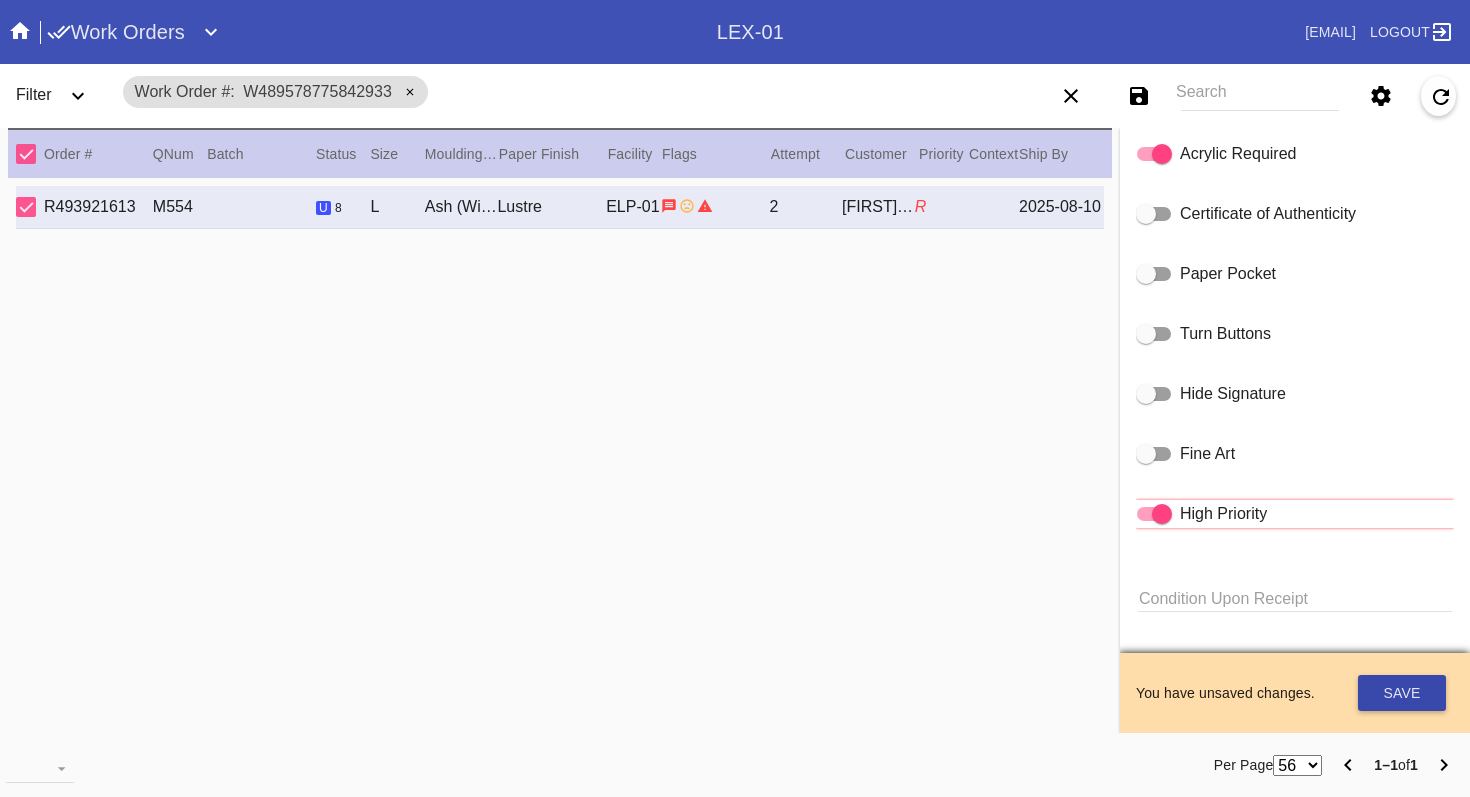 click on "Save" at bounding box center (1402, 693) 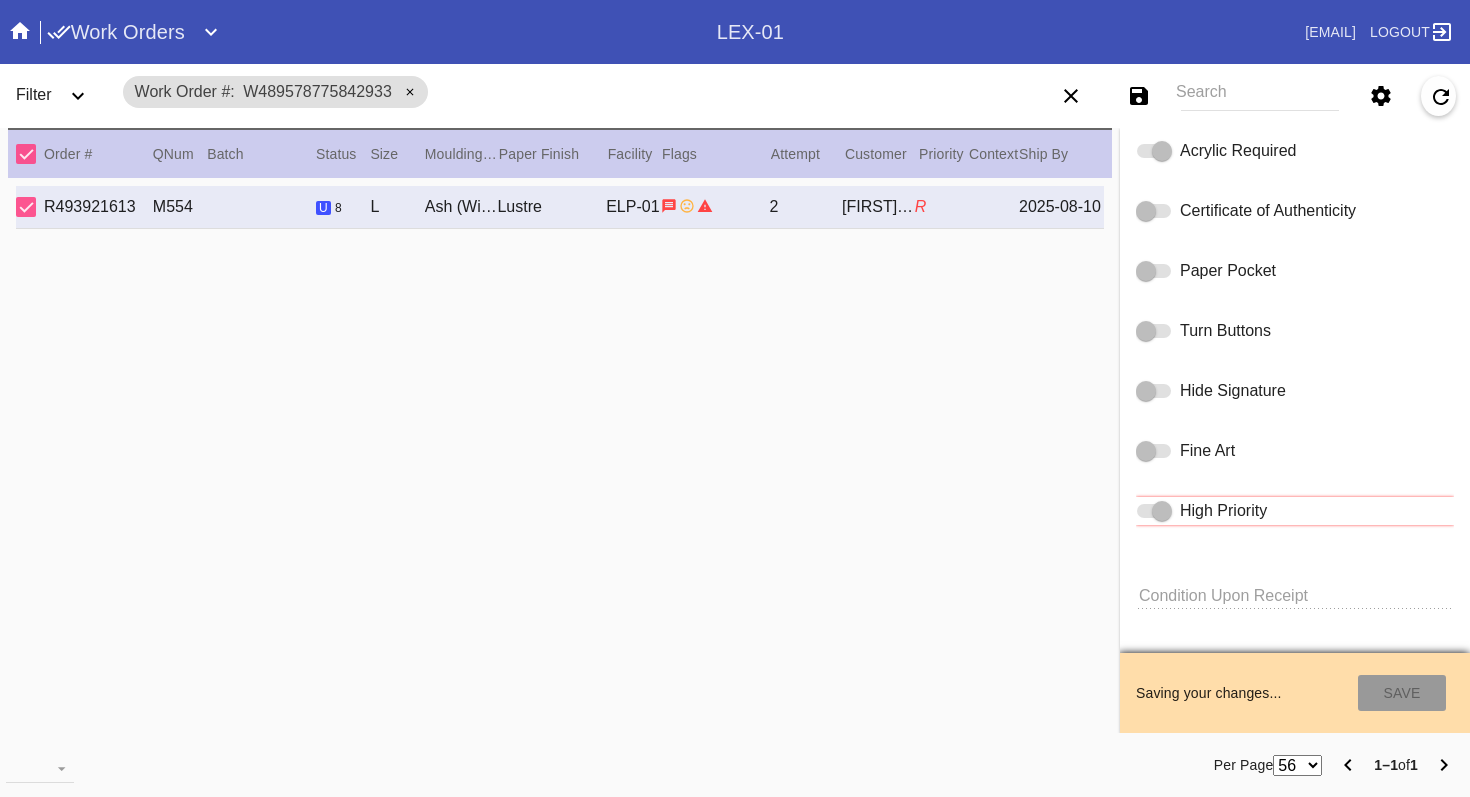 scroll, scrollTop: 1302, scrollLeft: 0, axis: vertical 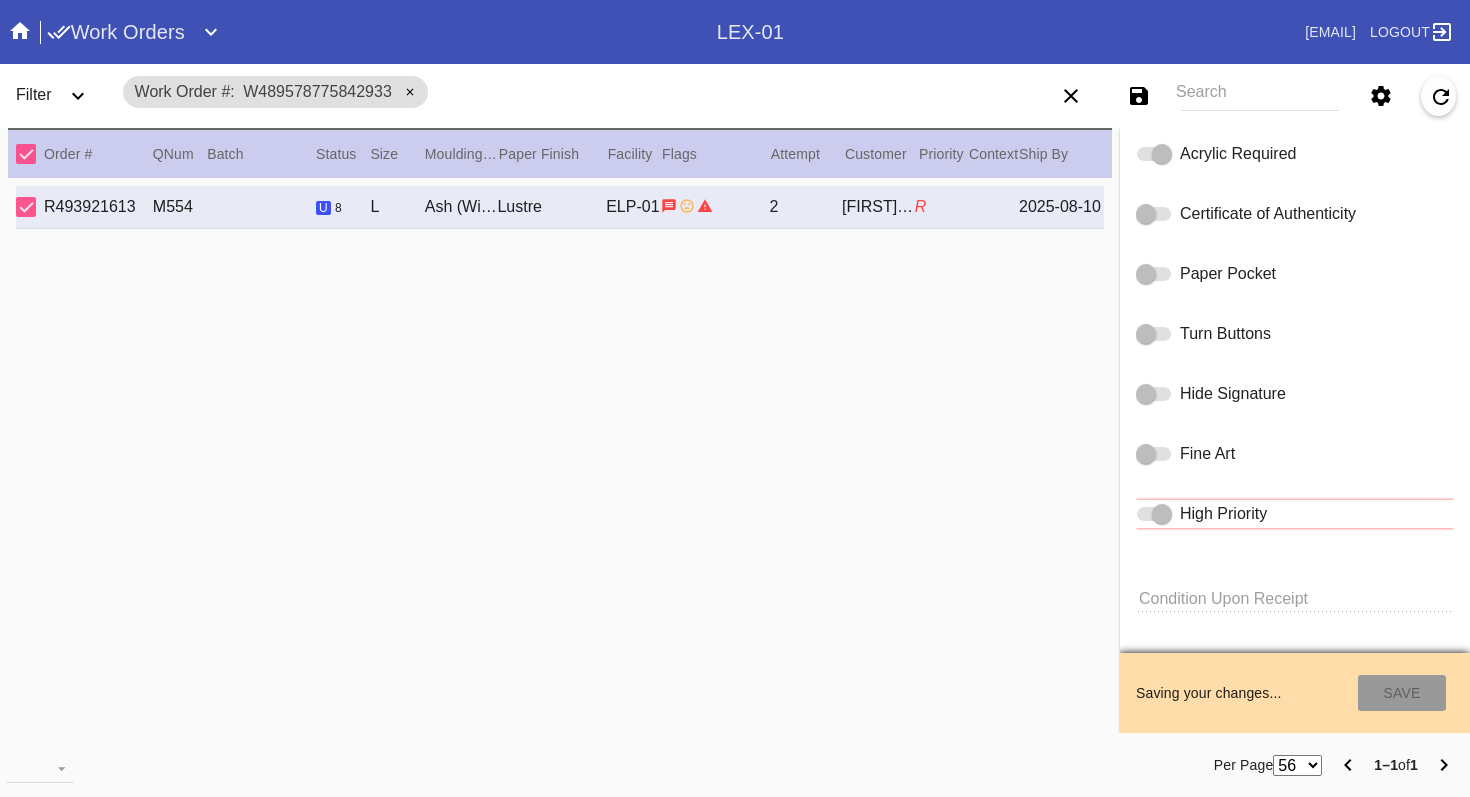 type on "7/30/2025" 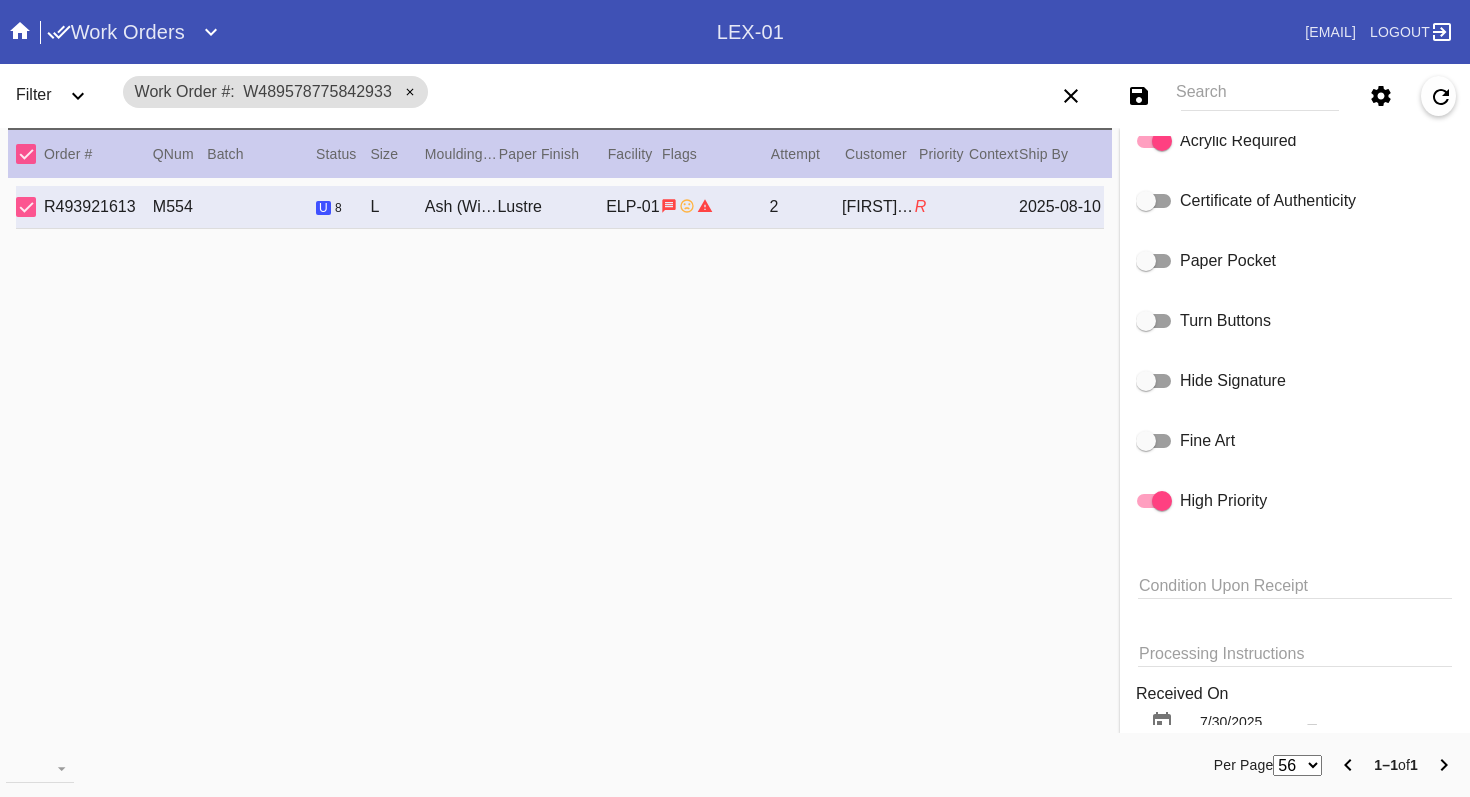 scroll, scrollTop: 1305, scrollLeft: 0, axis: vertical 